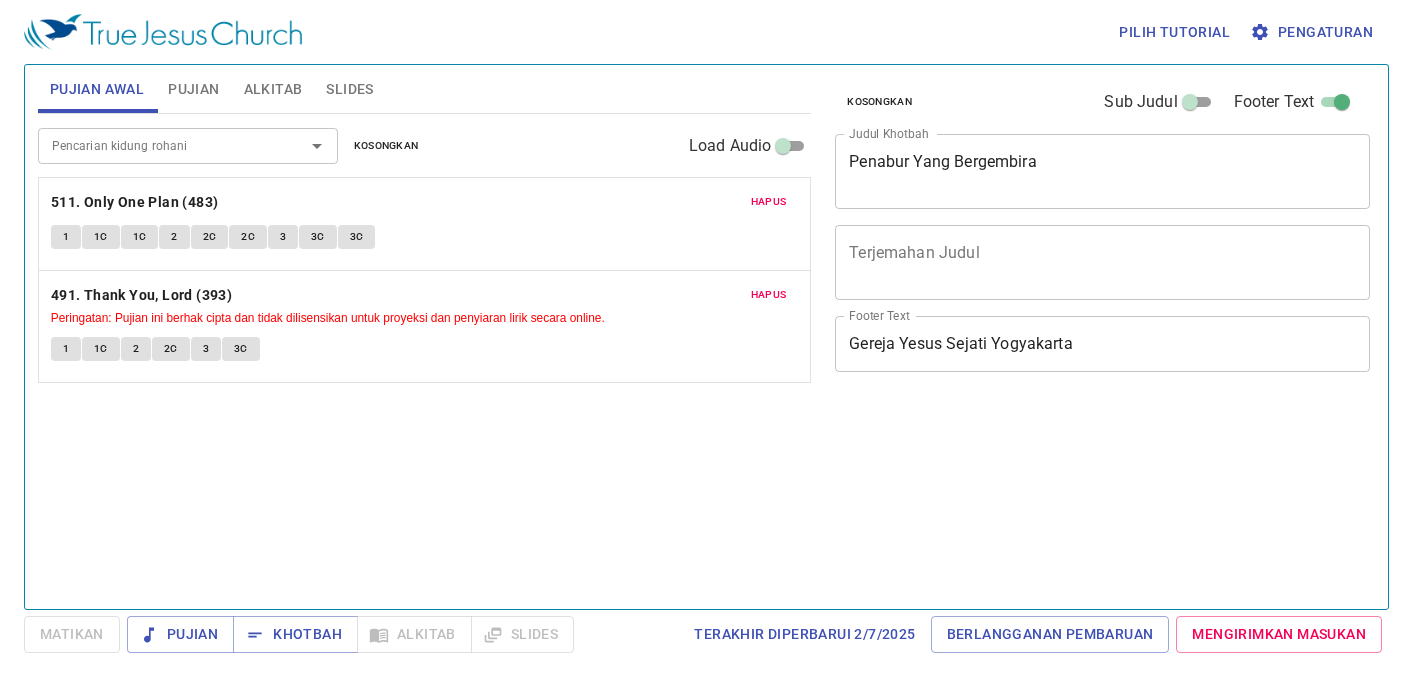 scroll, scrollTop: 0, scrollLeft: 0, axis: both 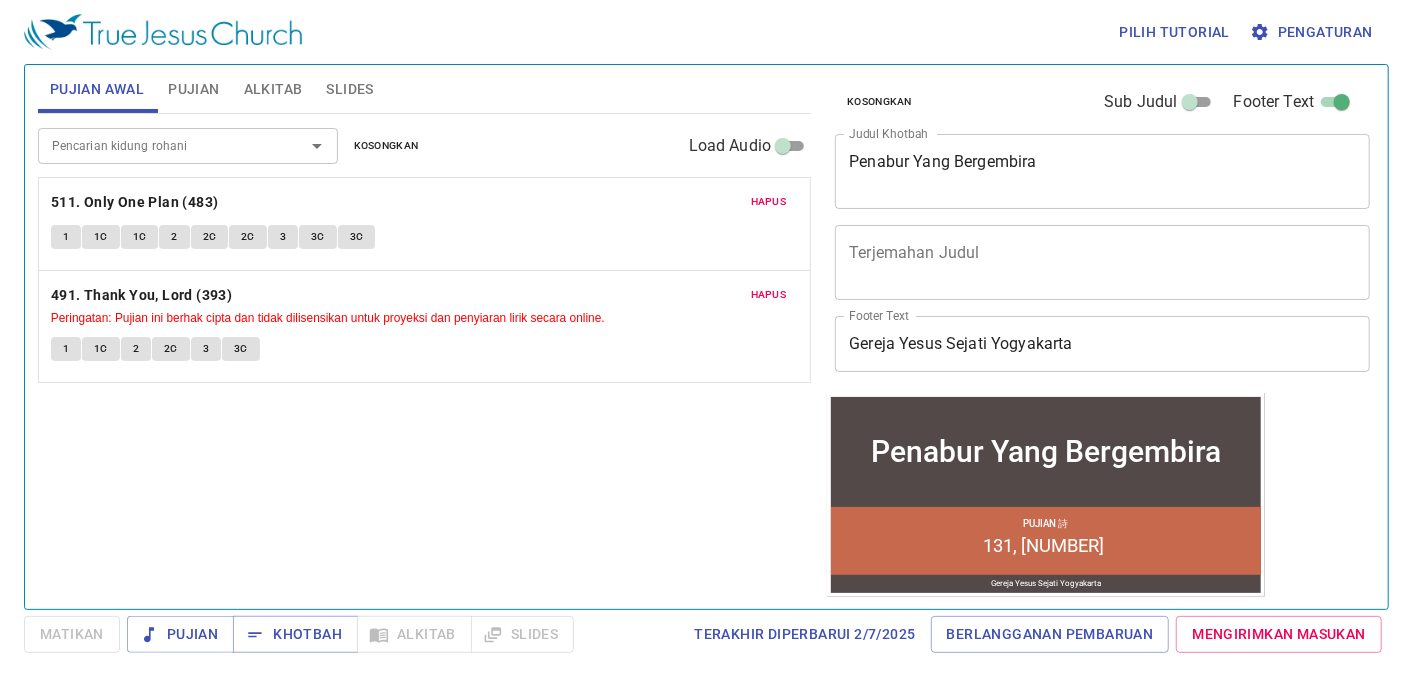 click on "Hapus" at bounding box center [769, 202] 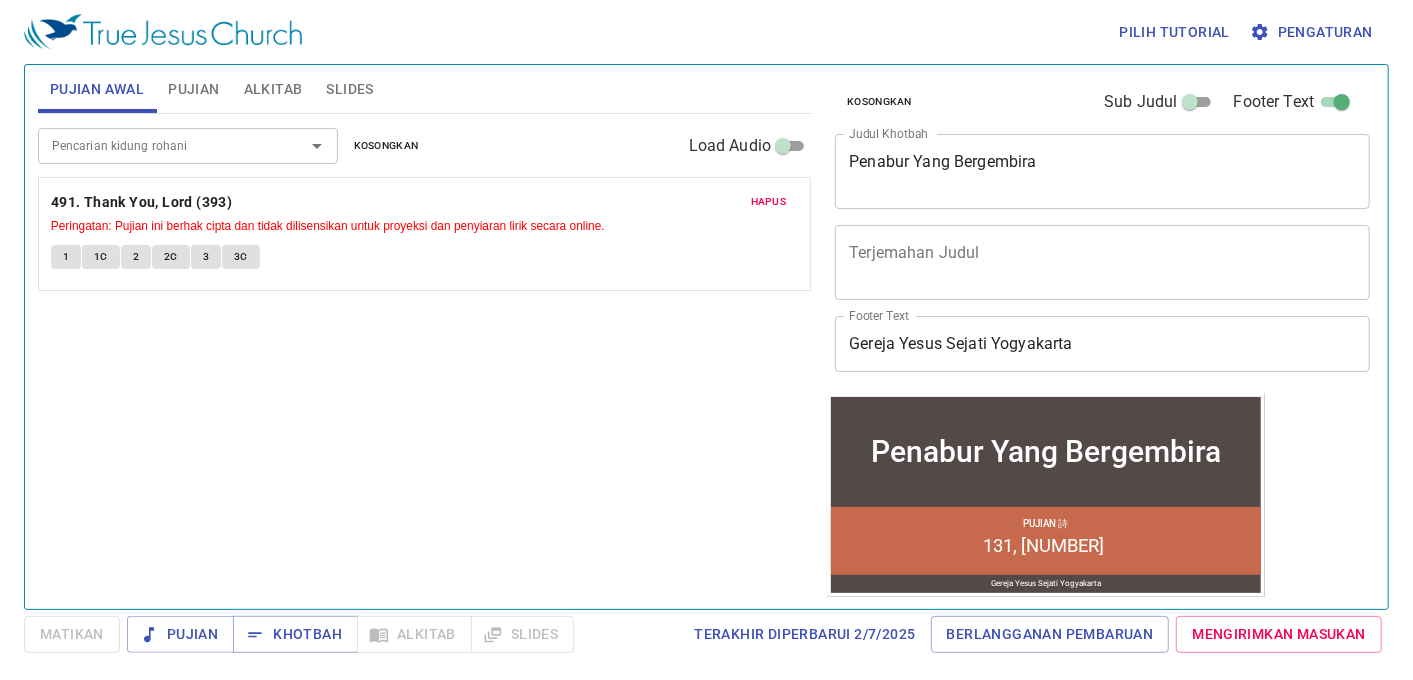 click on "Hapus" at bounding box center (769, 202) 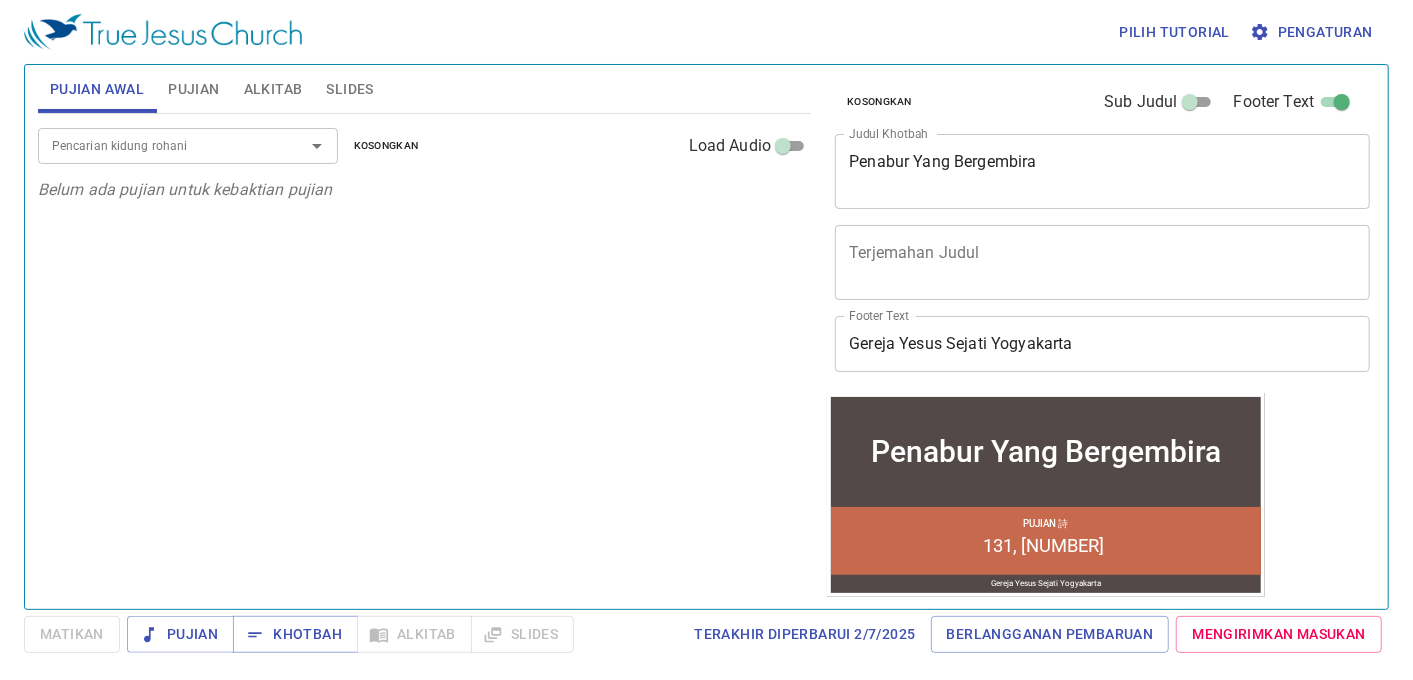 click on "Pencarian kidung rohani" at bounding box center (158, 145) 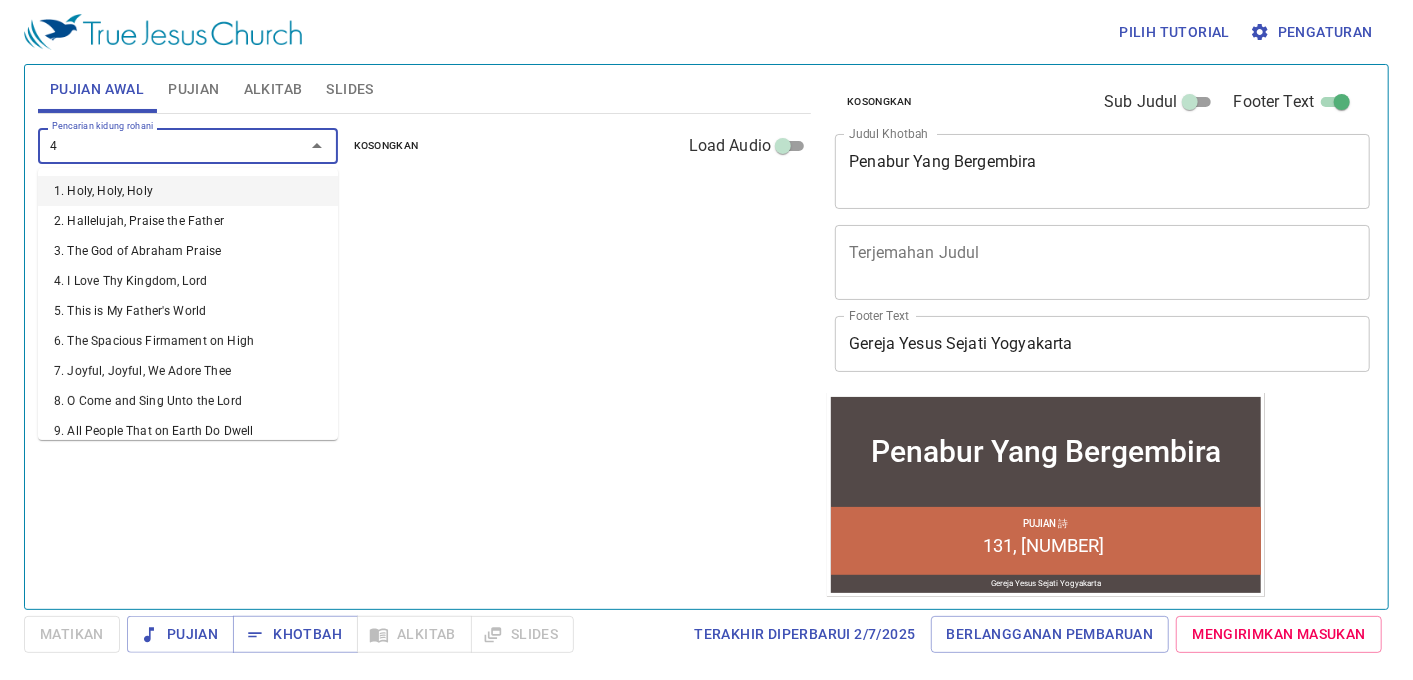 type on "44" 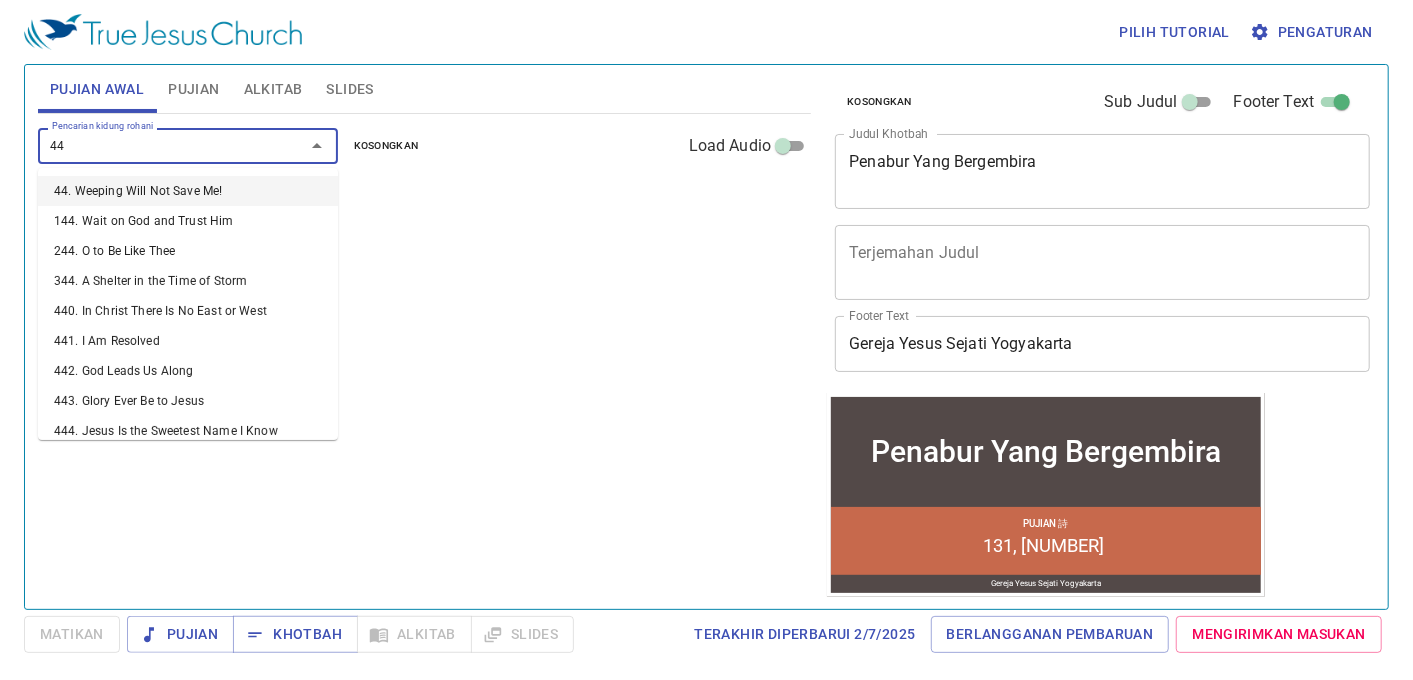 click on "44. Weeping Will Not Save Me!" at bounding box center (188, 191) 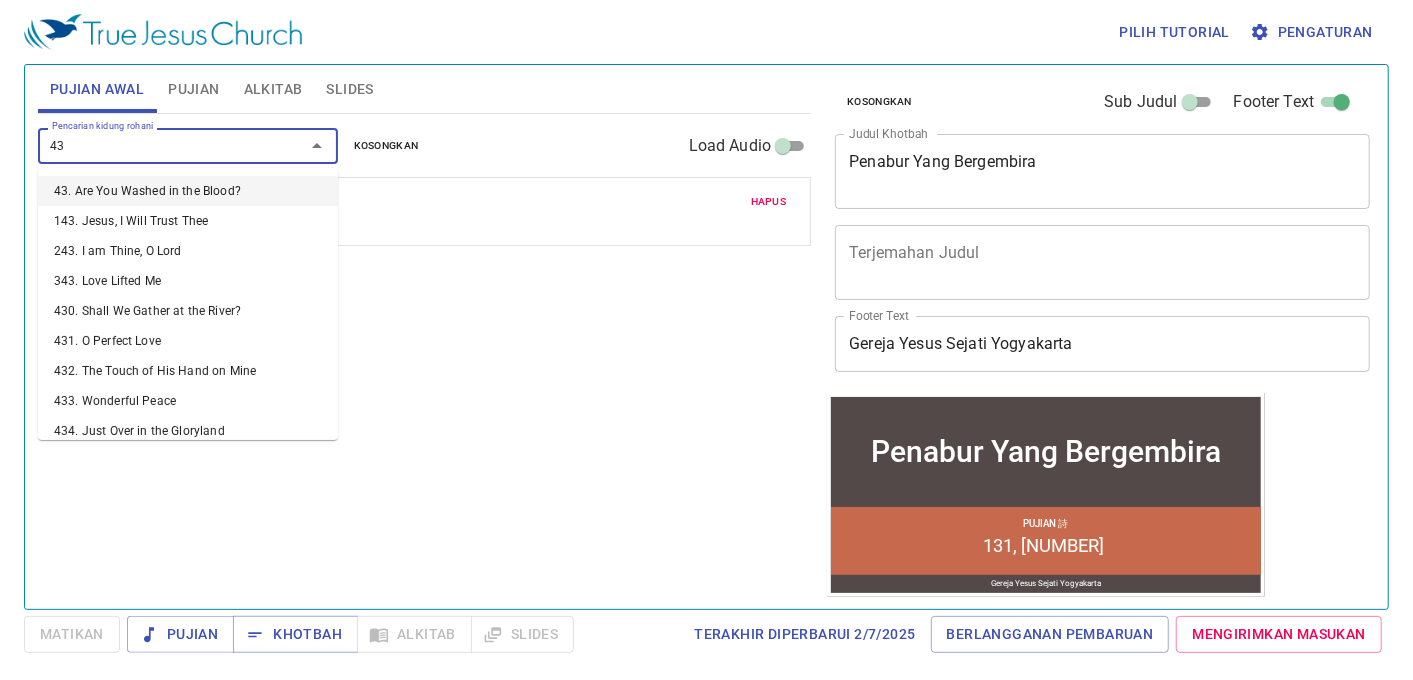 type on "430" 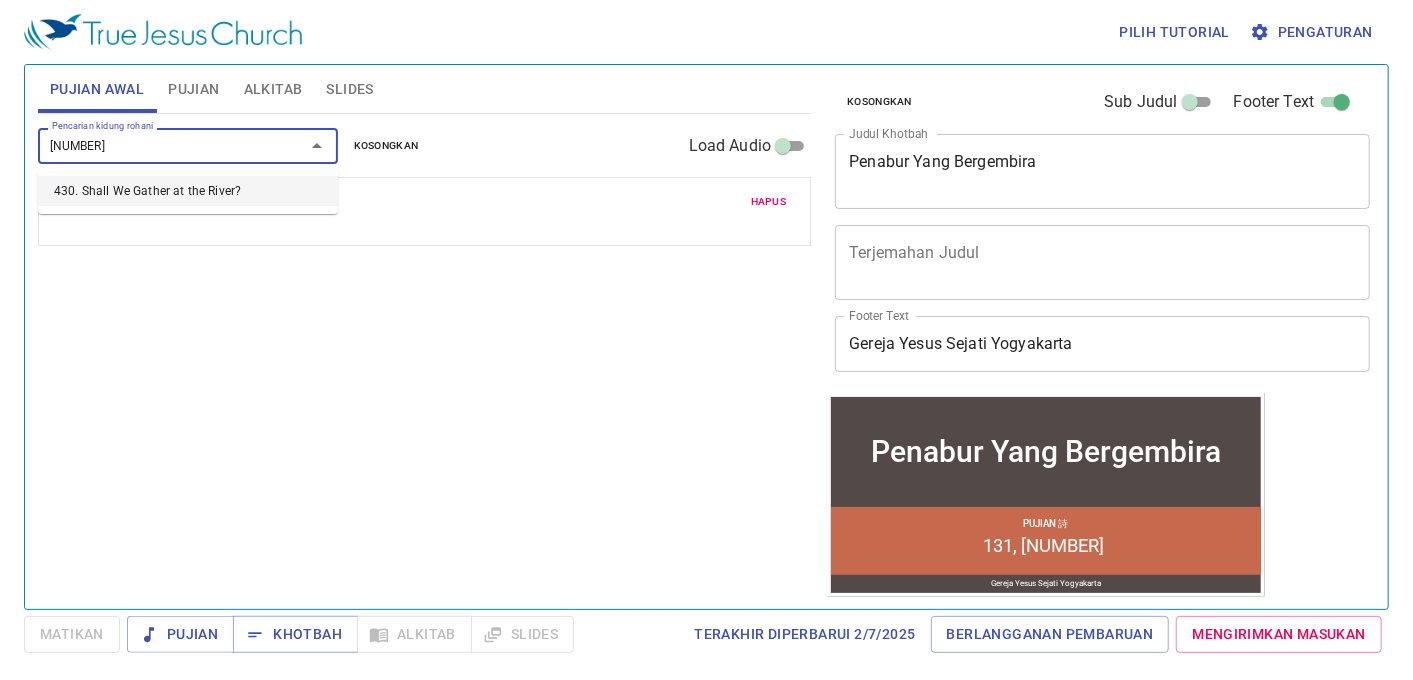 click on "430. Shall We Gather at the River?" at bounding box center (188, 191) 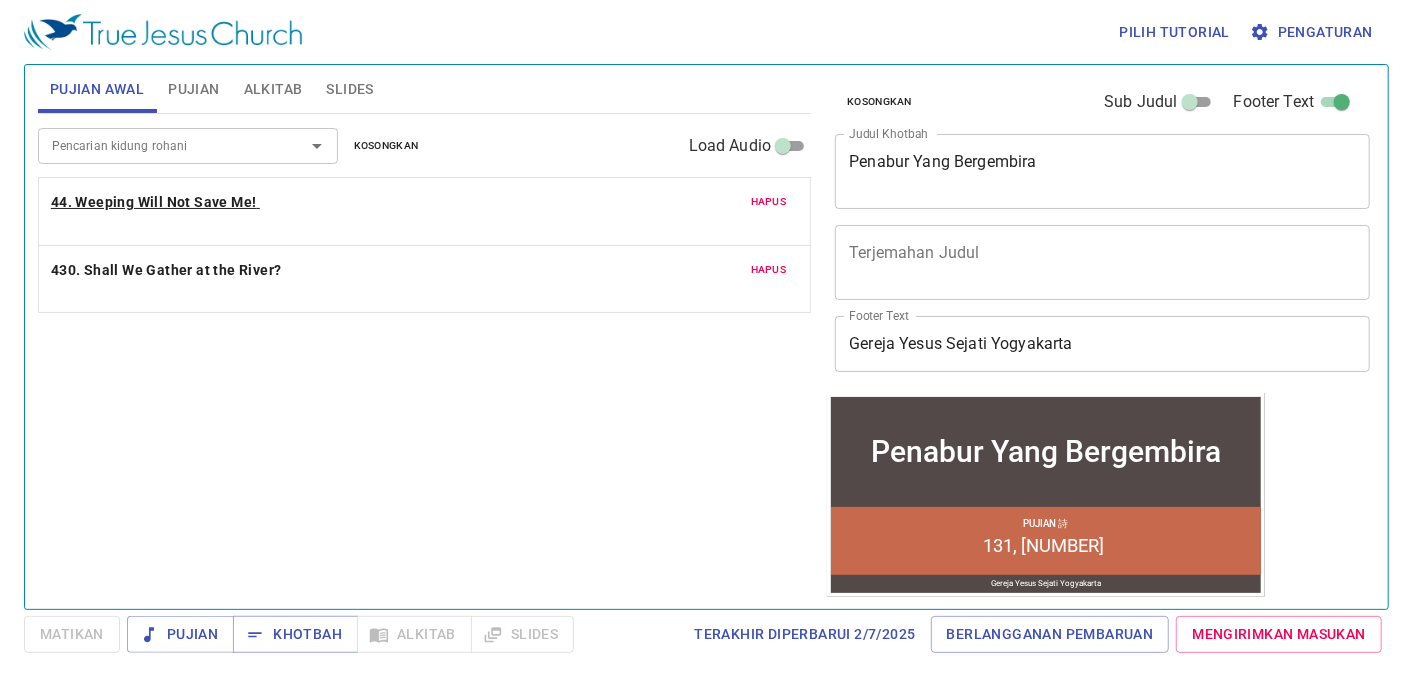 click on "44. Weeping Will Not Save Me!" at bounding box center (154, 202) 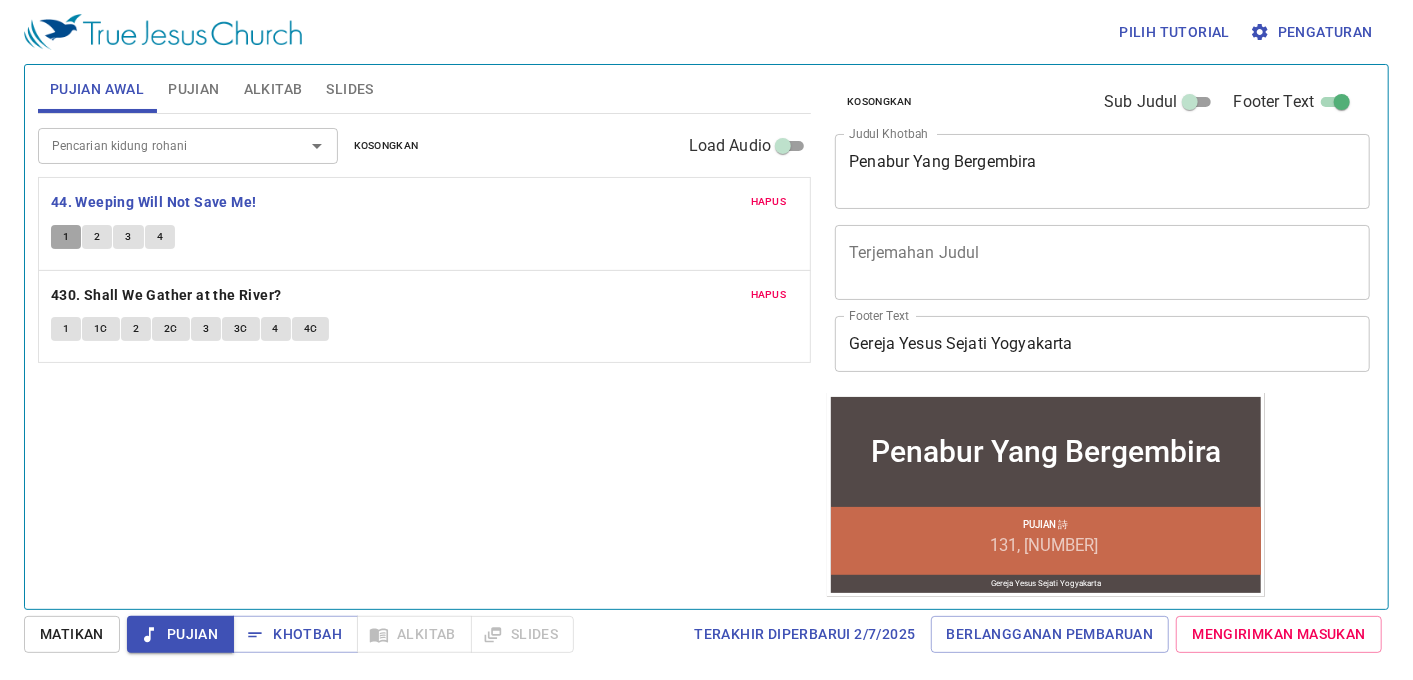 click on "1" at bounding box center (66, 237) 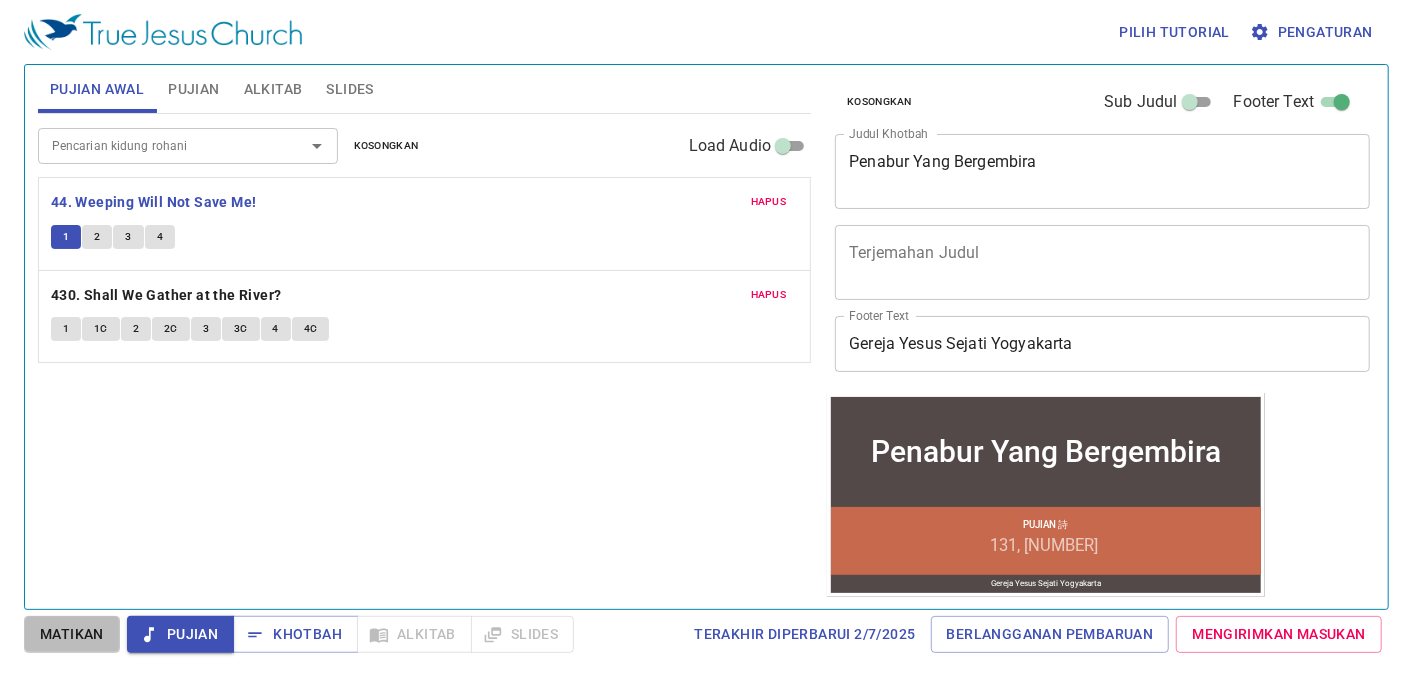 click on "Matikan" at bounding box center (72, 634) 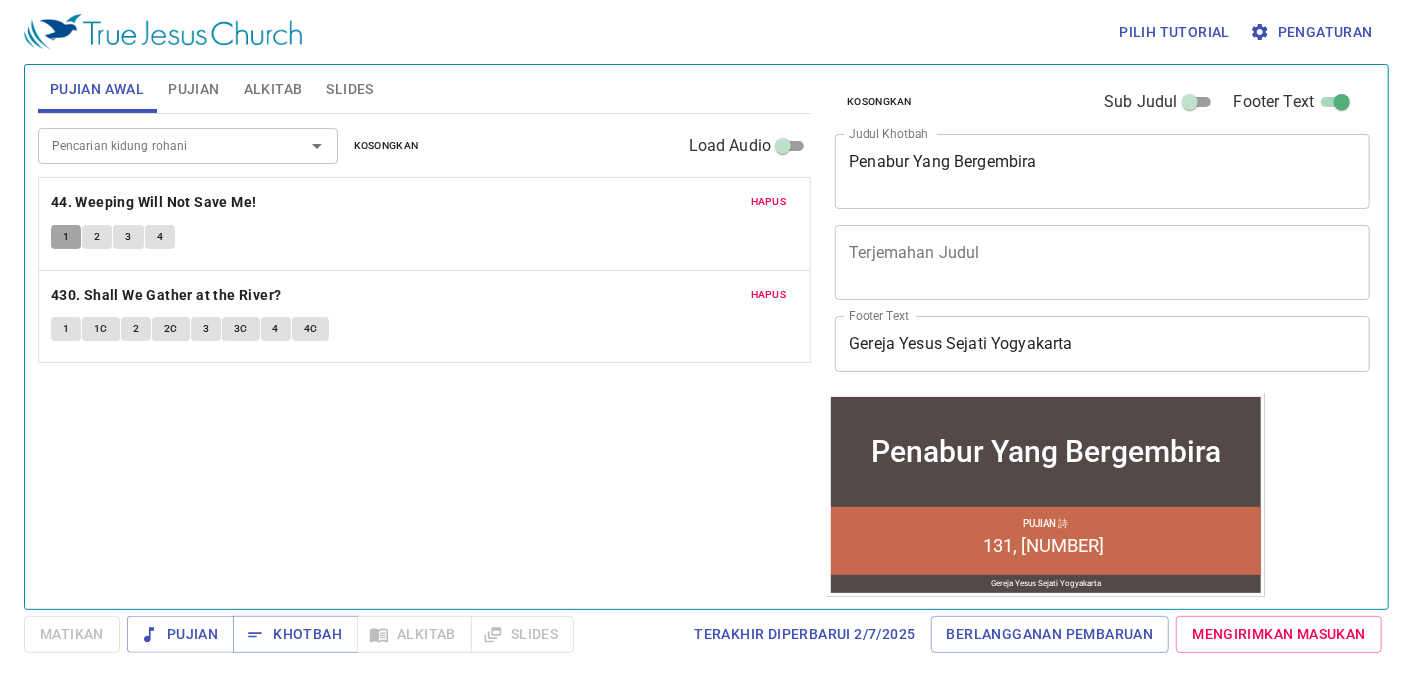 click on "1" at bounding box center [66, 237] 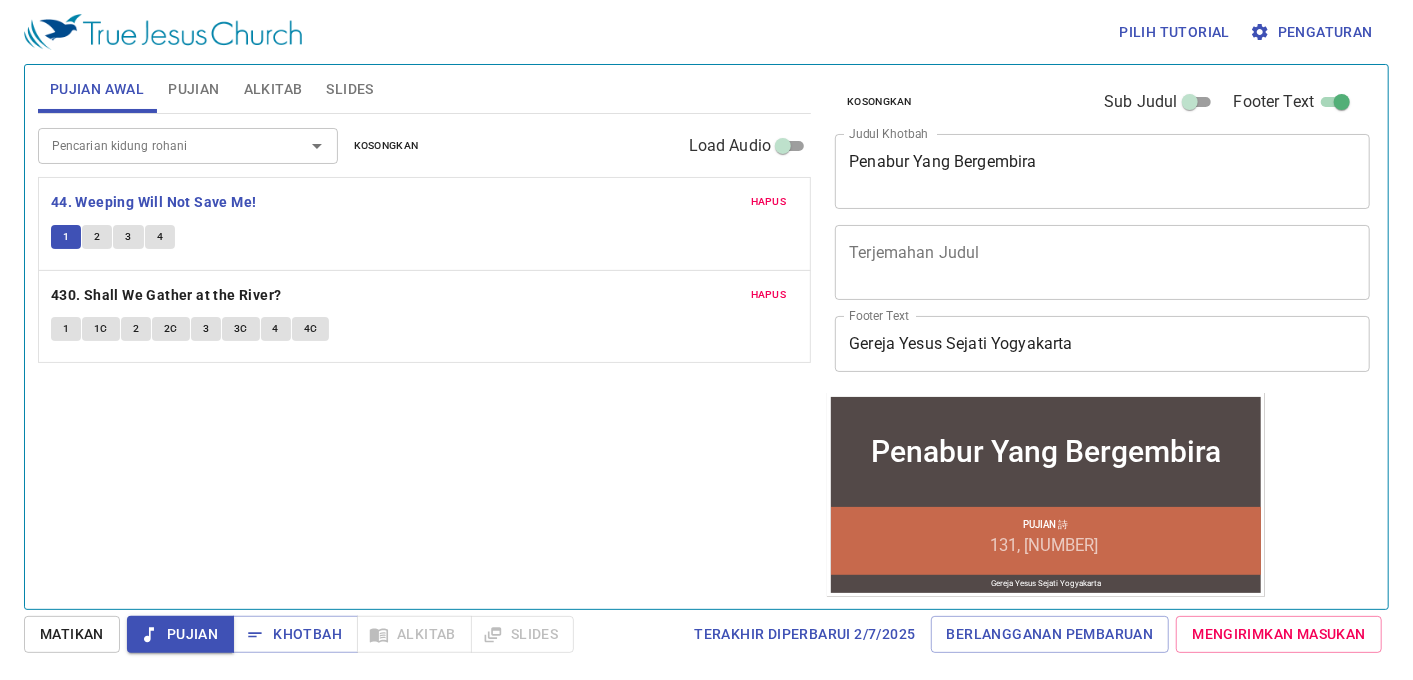 click on "1" at bounding box center (66, 329) 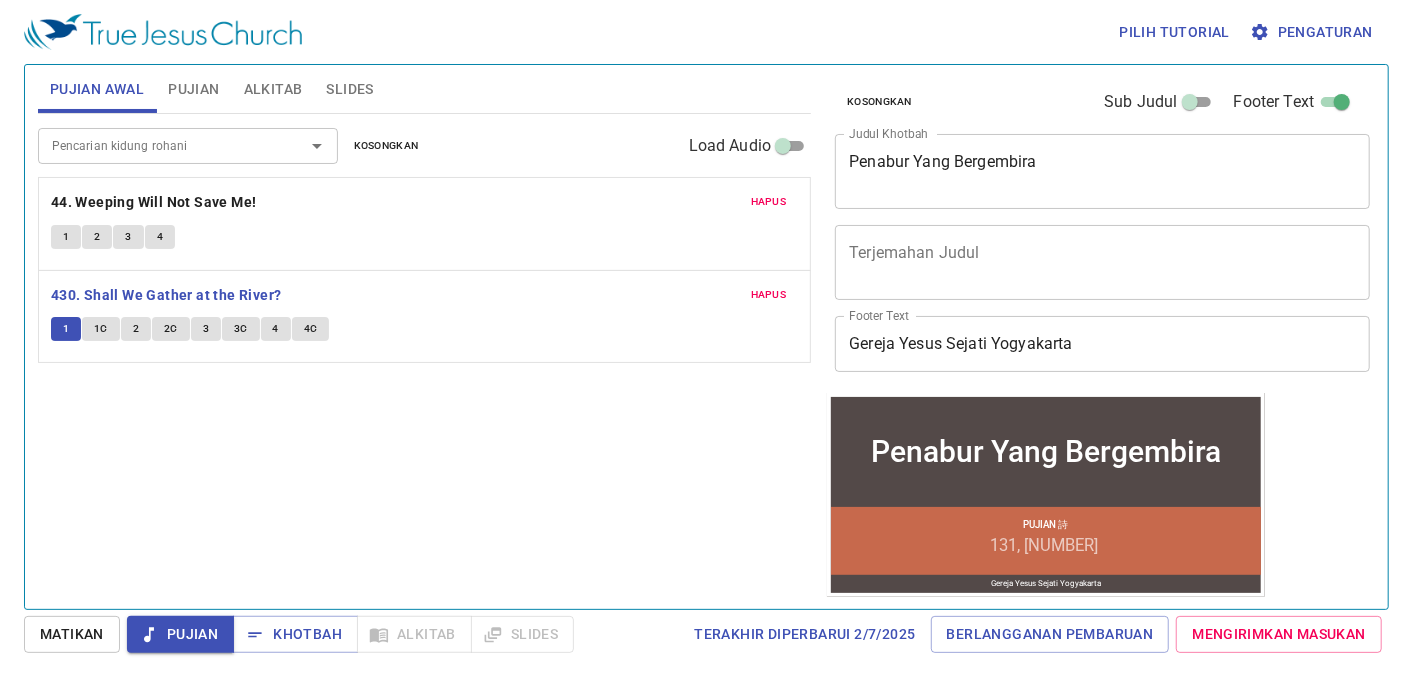 click on "Matikan" at bounding box center [72, 634] 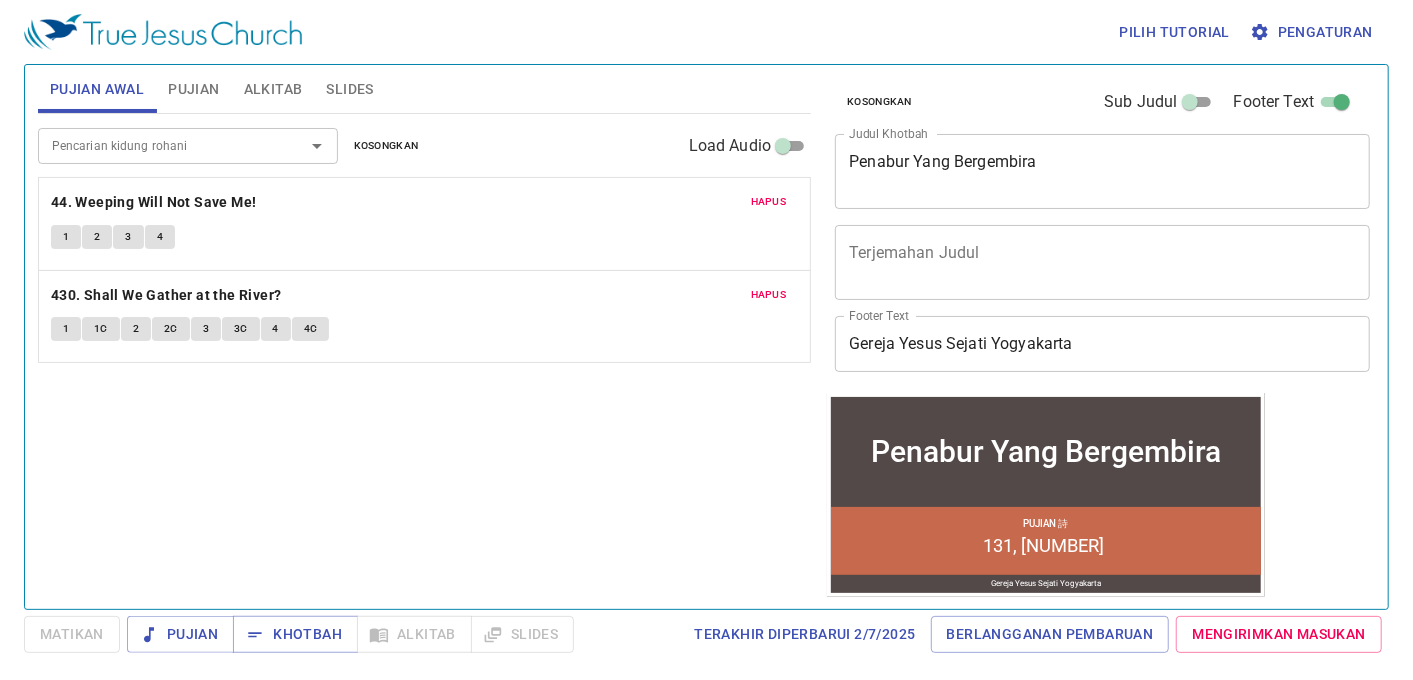 click on "1" at bounding box center [66, 329] 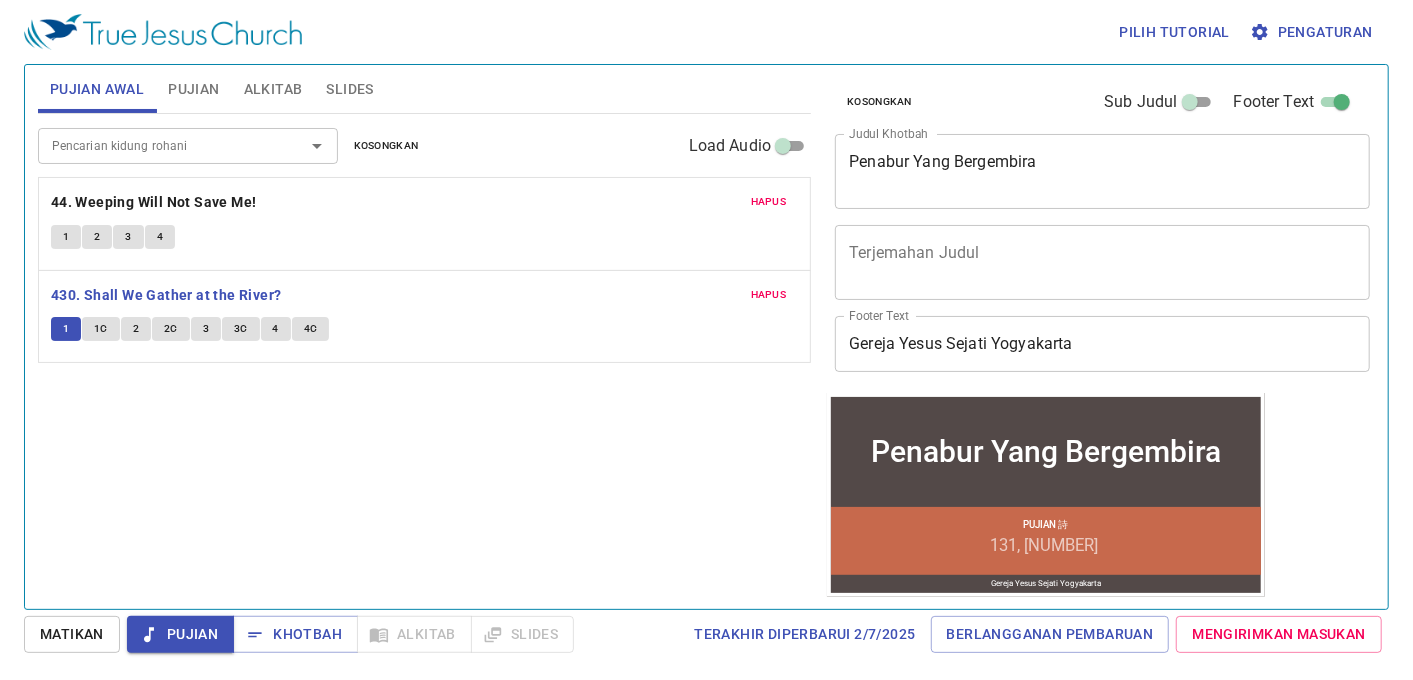 click on "Matikan" at bounding box center [72, 634] 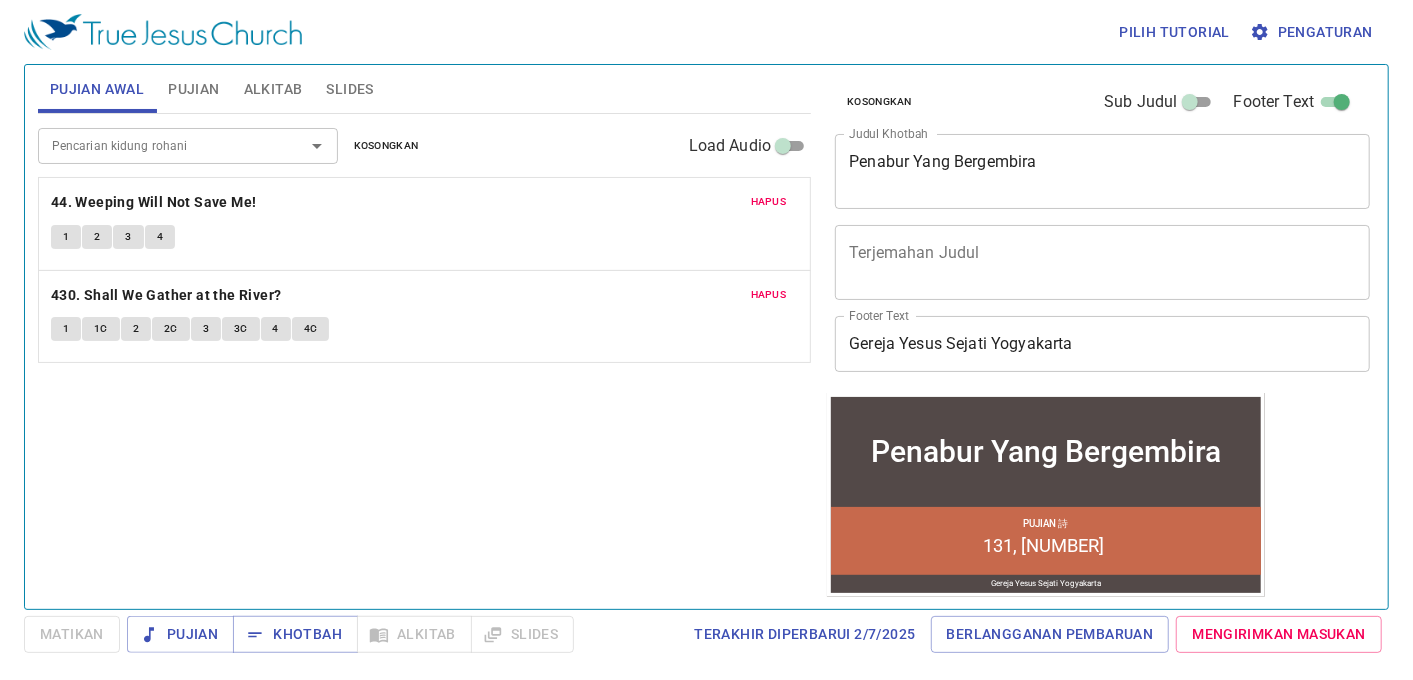 click on "Slides" at bounding box center (349, 89) 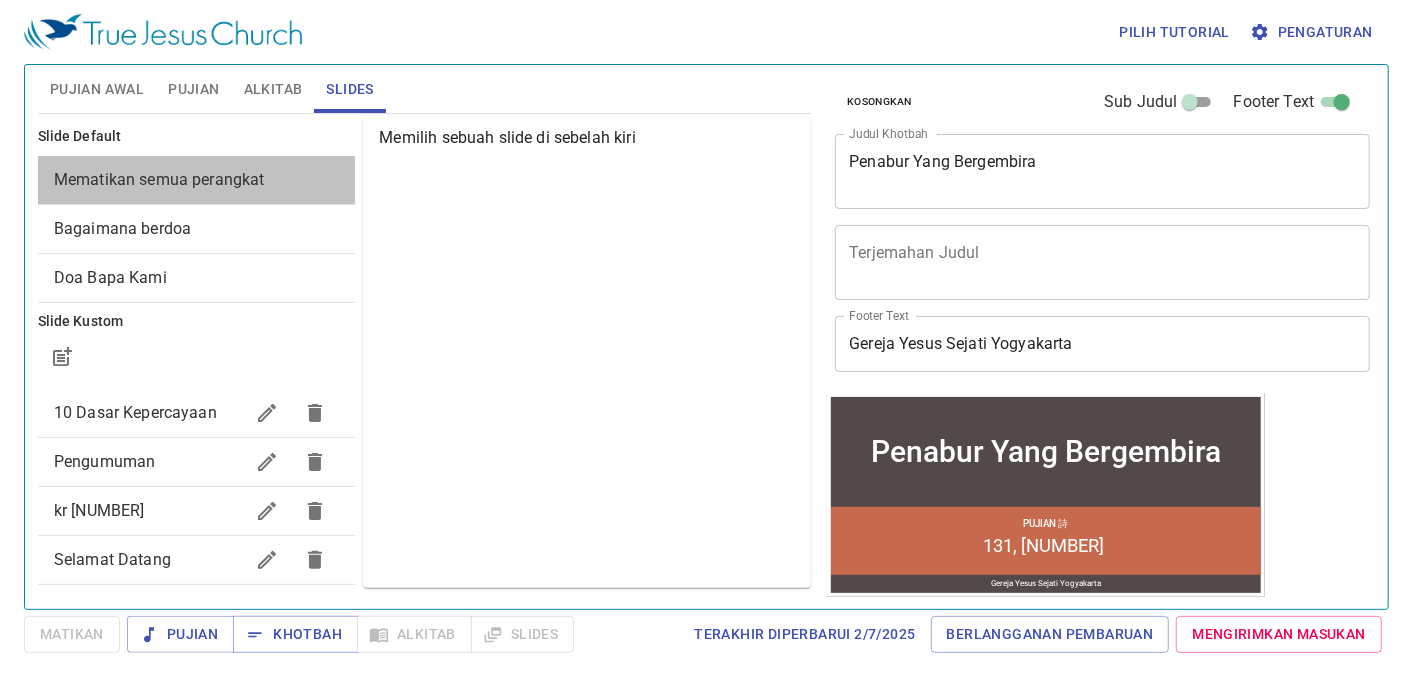 click on "Mematikan semua perangkat" at bounding box center [197, 180] 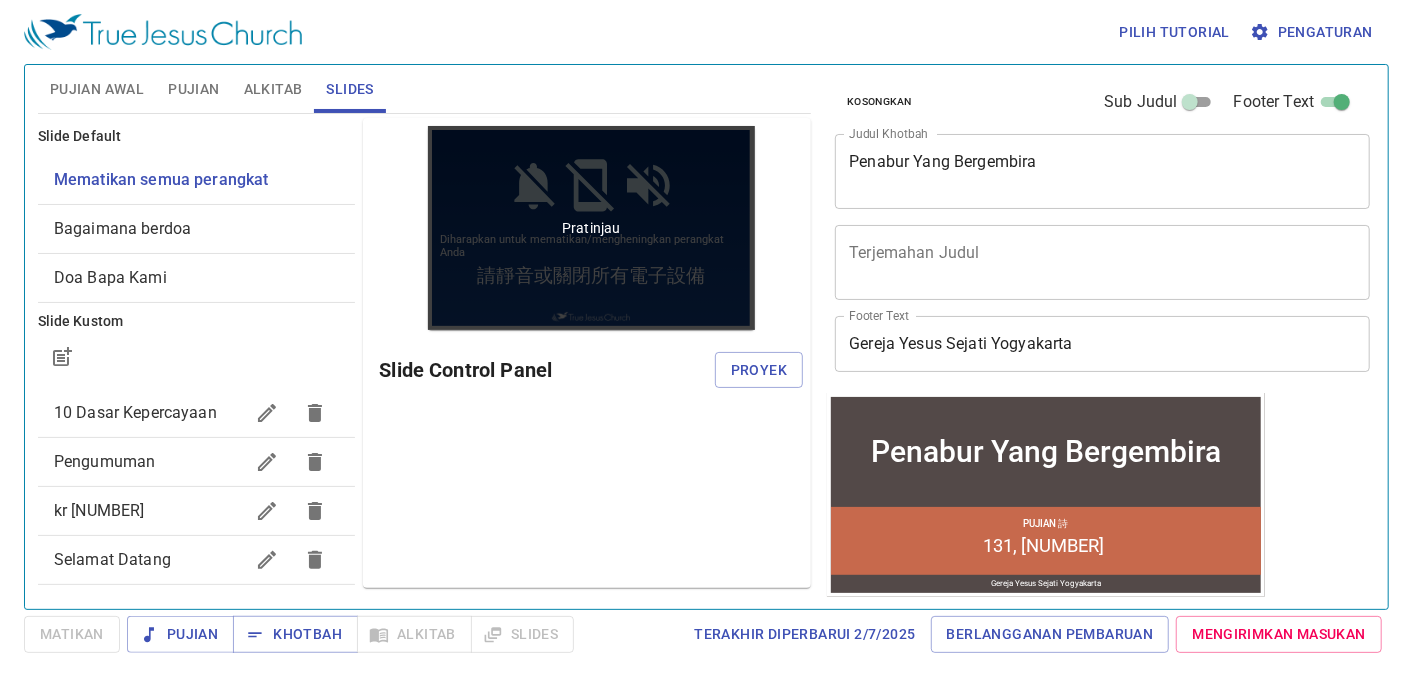 scroll, scrollTop: 0, scrollLeft: 0, axis: both 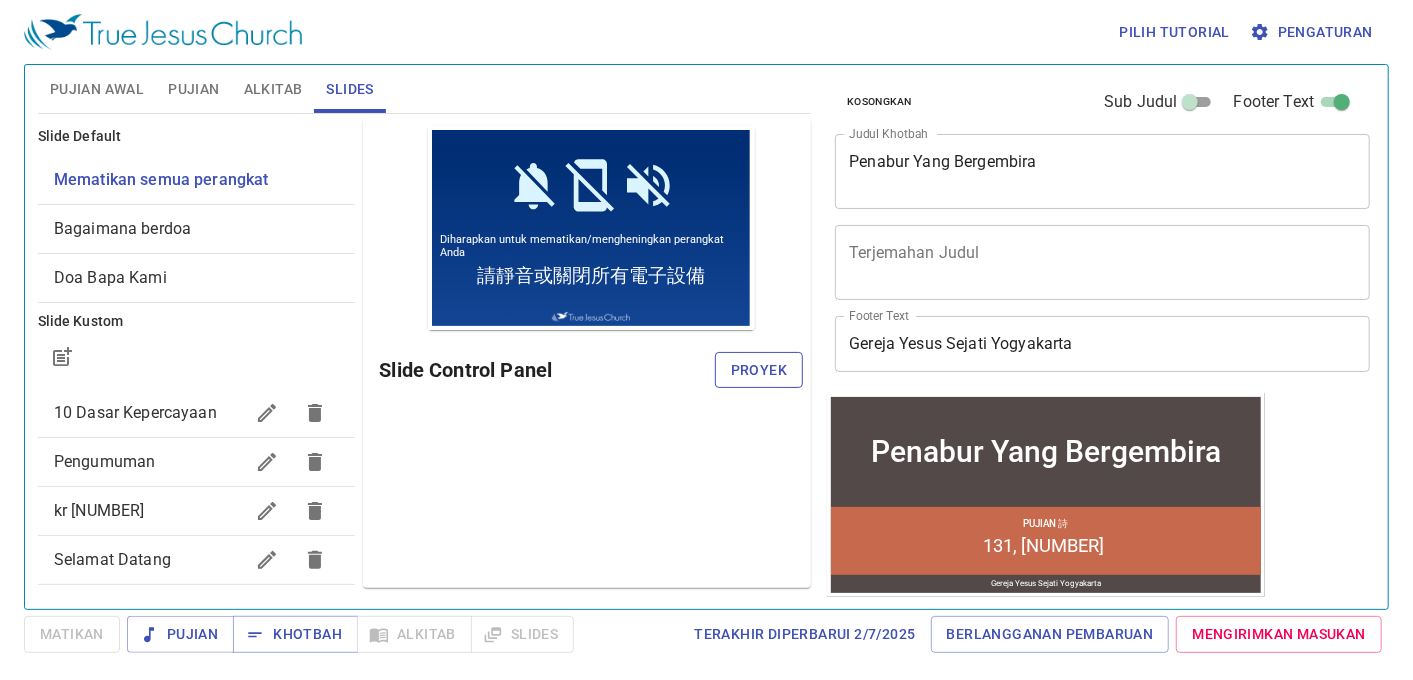 click on "Proyek" at bounding box center [759, 370] 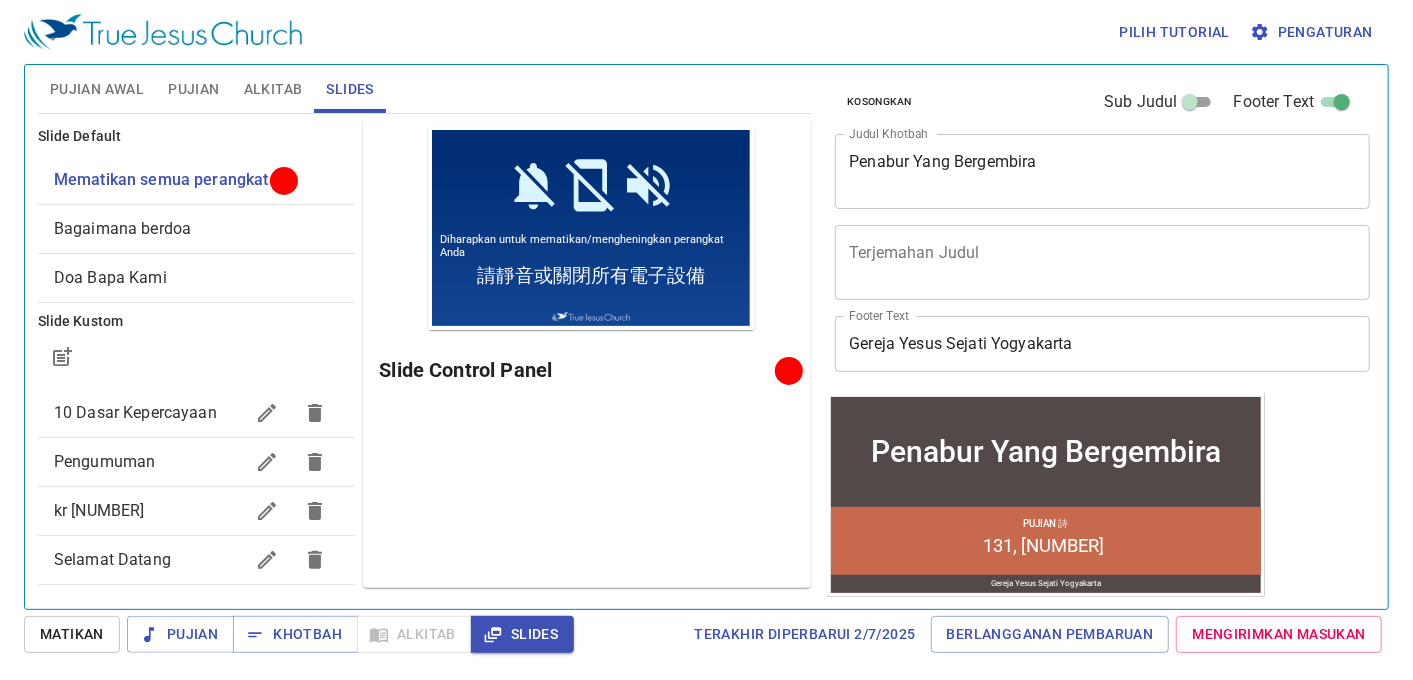 click on "Pujian Awal" at bounding box center [97, 89] 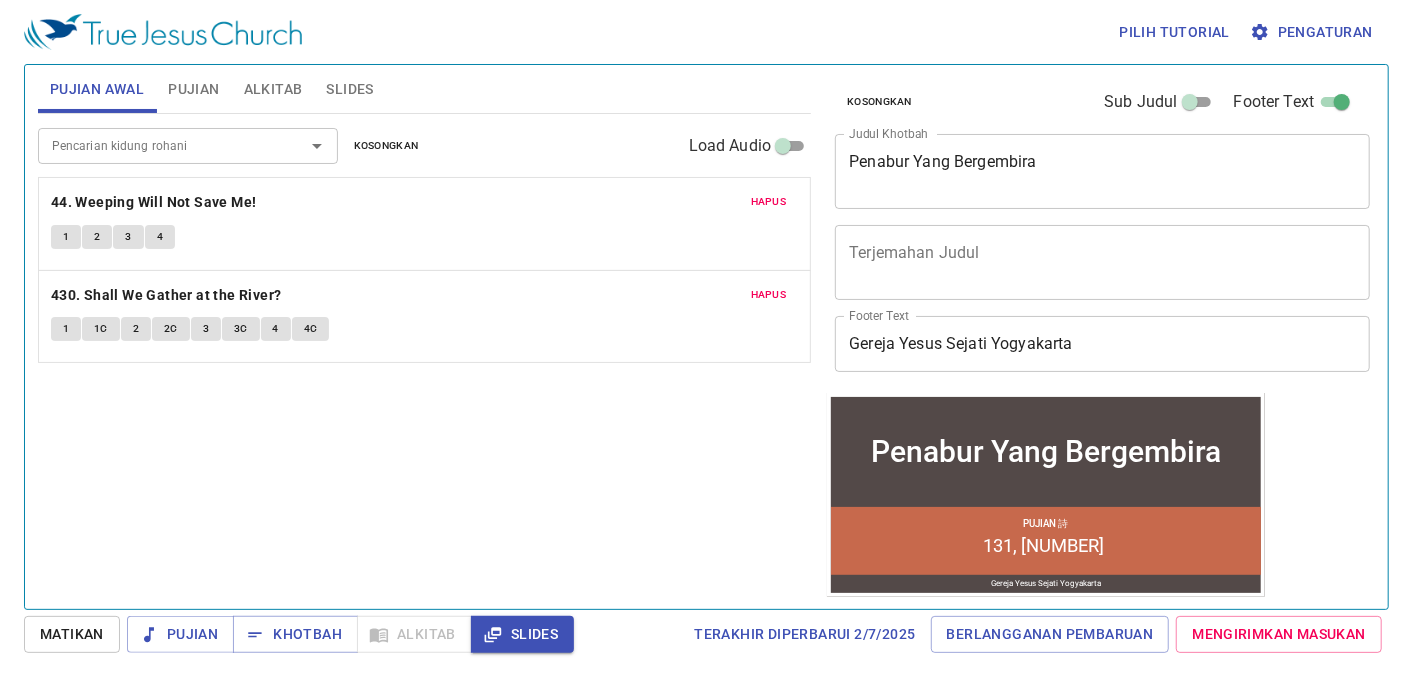 click on "1 2 3 4" 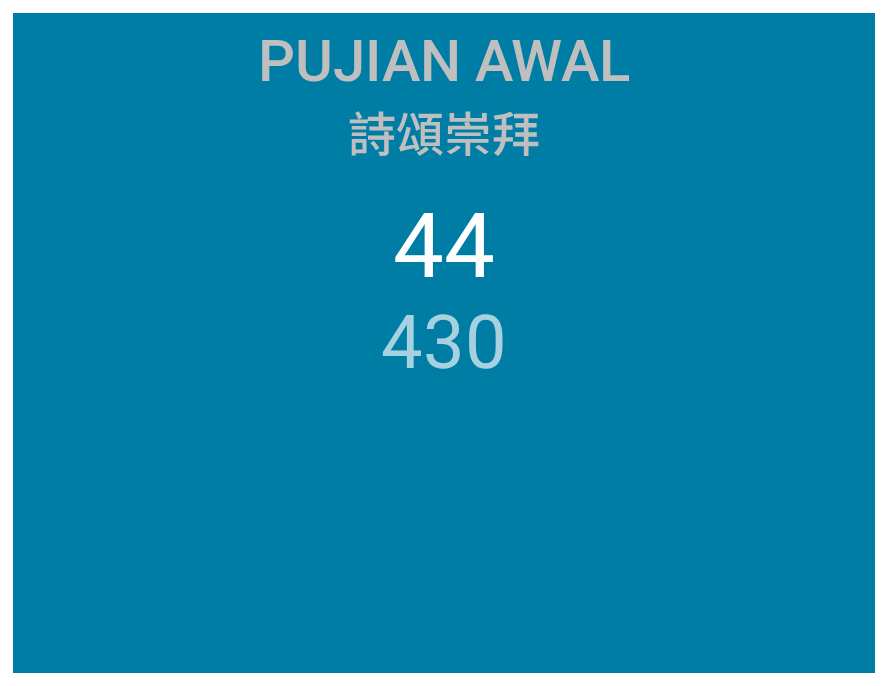 scroll, scrollTop: 0, scrollLeft: 0, axis: both 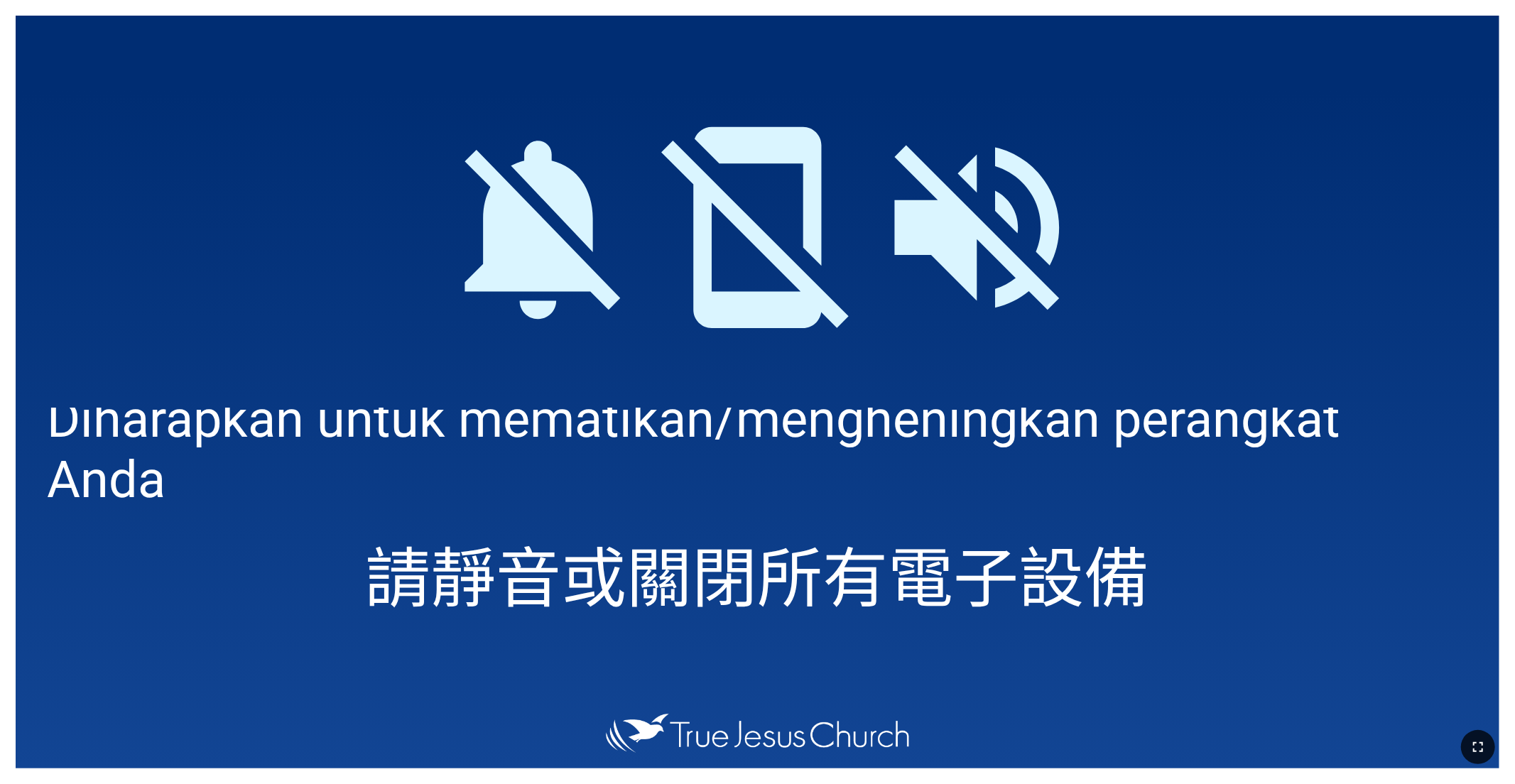 click 